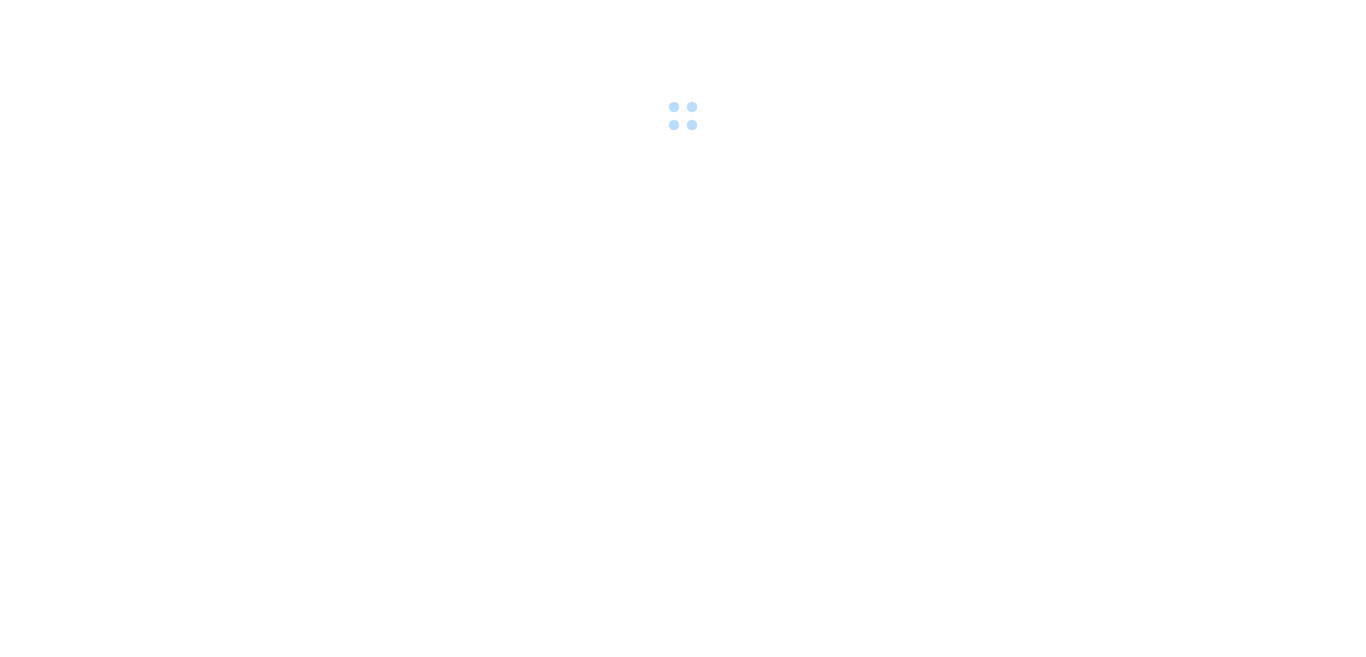 scroll, scrollTop: 0, scrollLeft: 0, axis: both 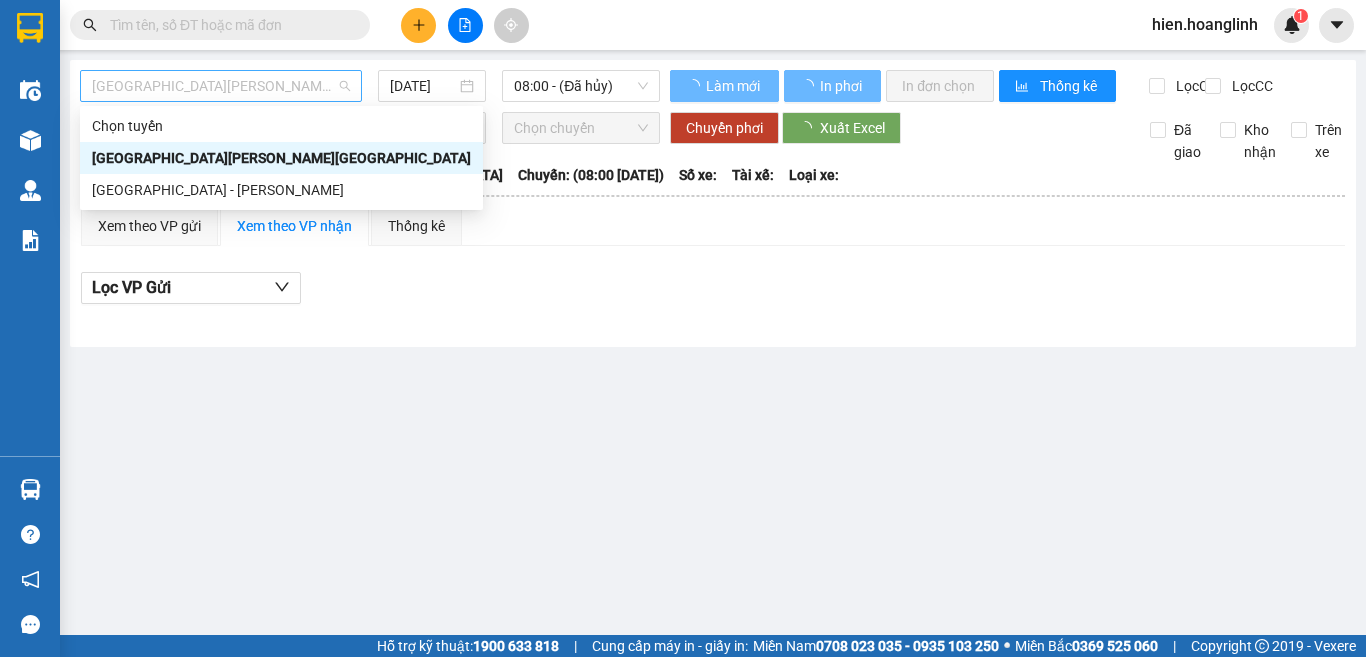 click on "[GEOGRAPHIC_DATA][PERSON_NAME][GEOGRAPHIC_DATA]" at bounding box center (221, 86) 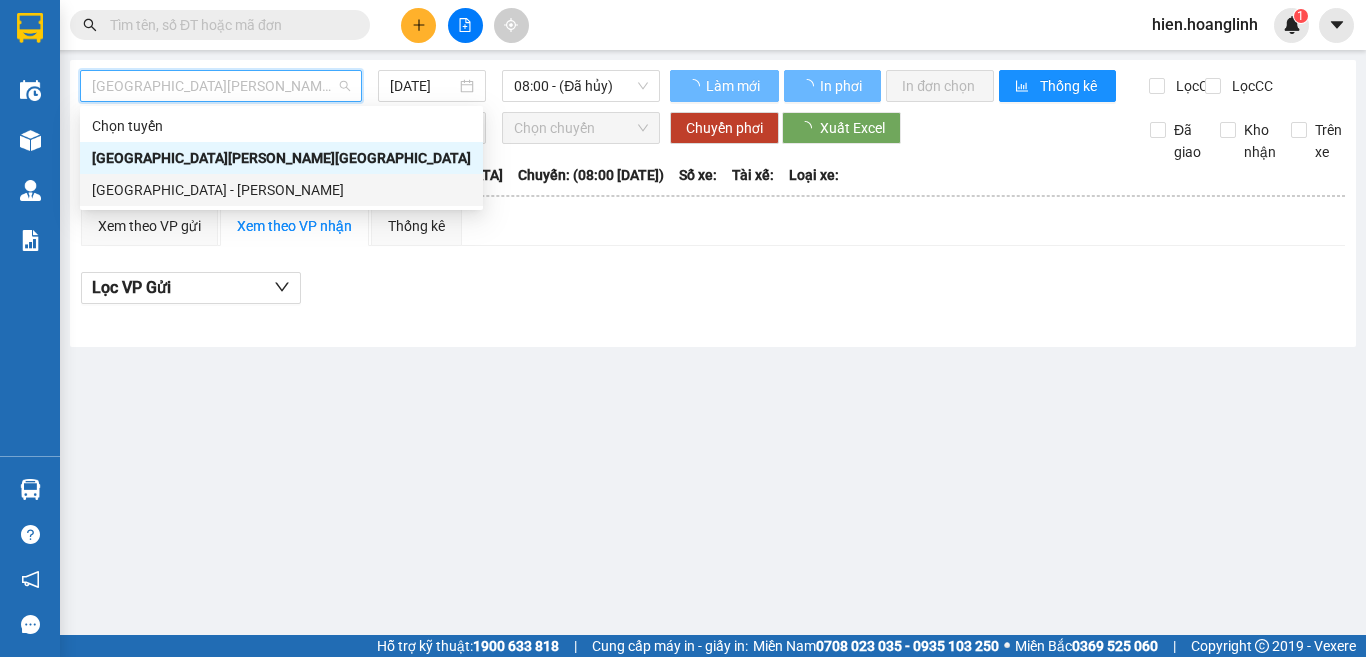 drag, startPoint x: 216, startPoint y: 187, endPoint x: 644, endPoint y: 19, distance: 459.79126 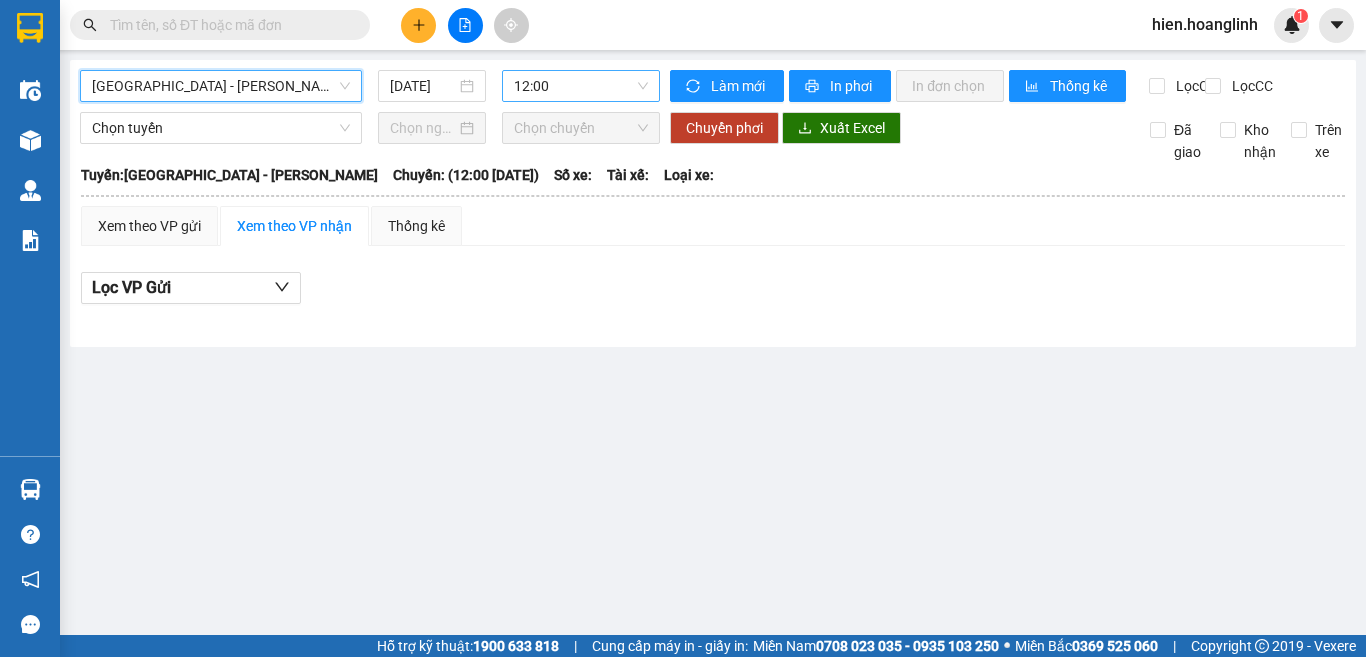 click on "12:00" at bounding box center (581, 86) 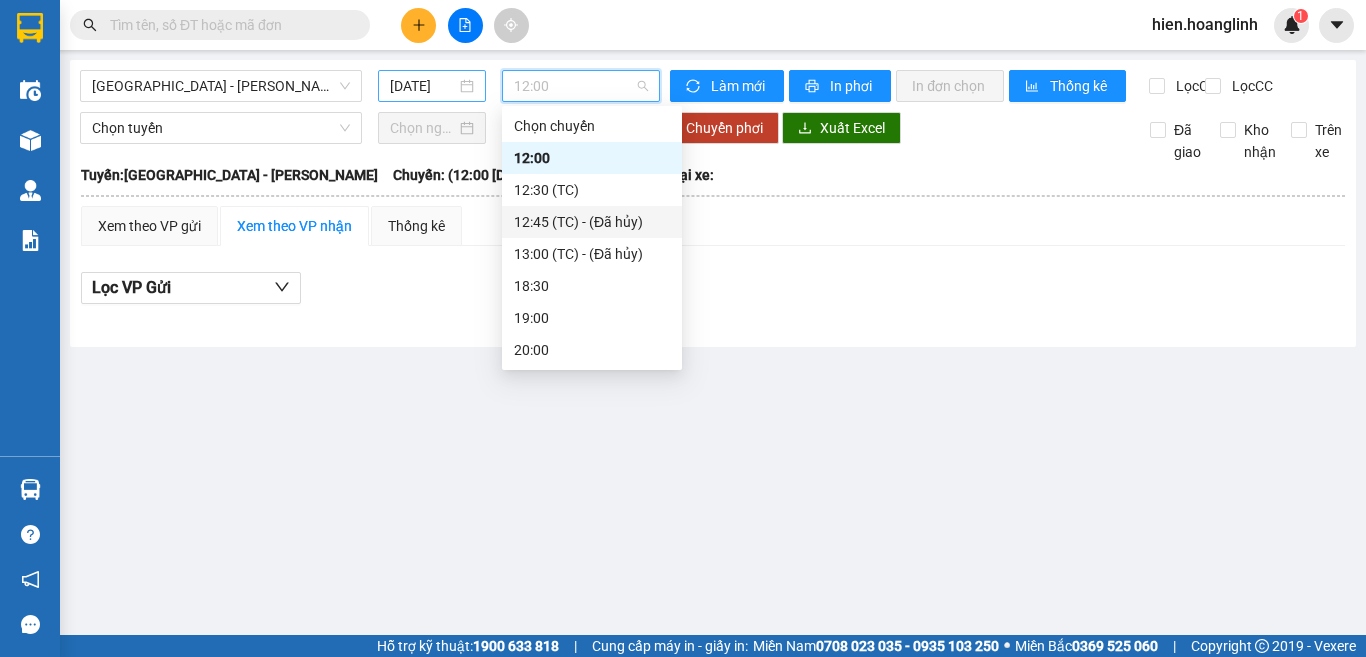 click on "[DATE]" at bounding box center (423, 86) 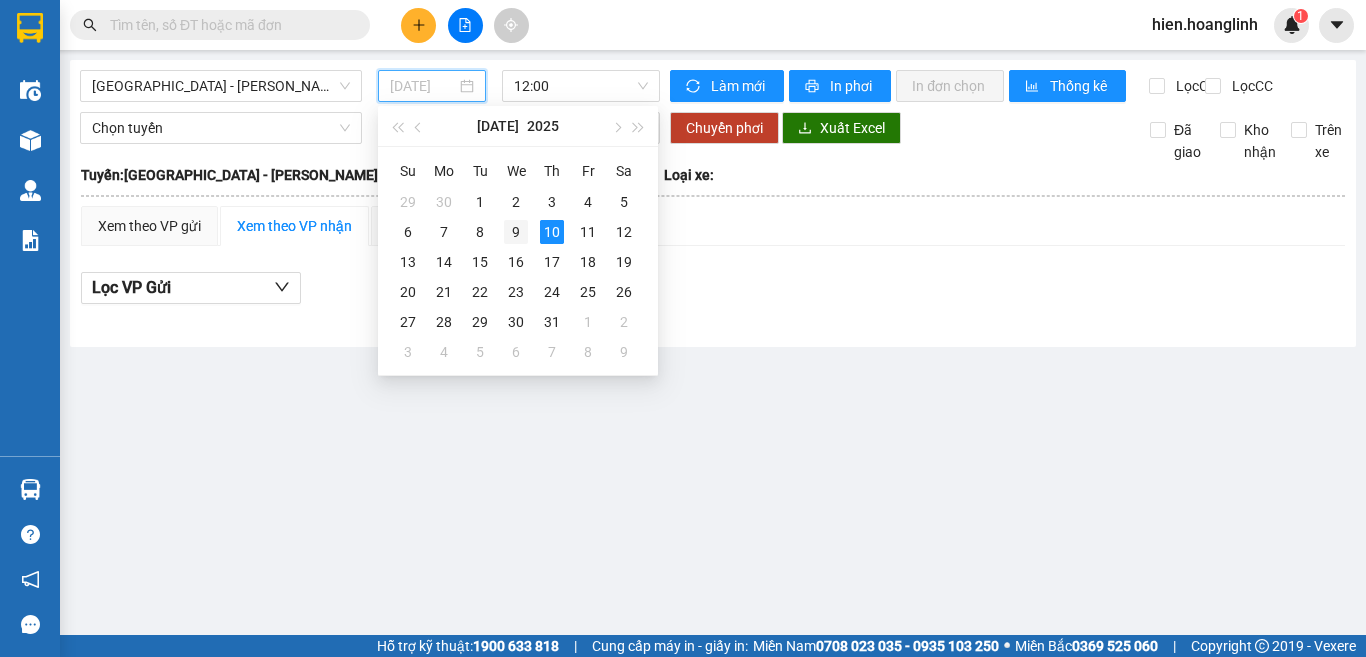 click on "9" at bounding box center (516, 232) 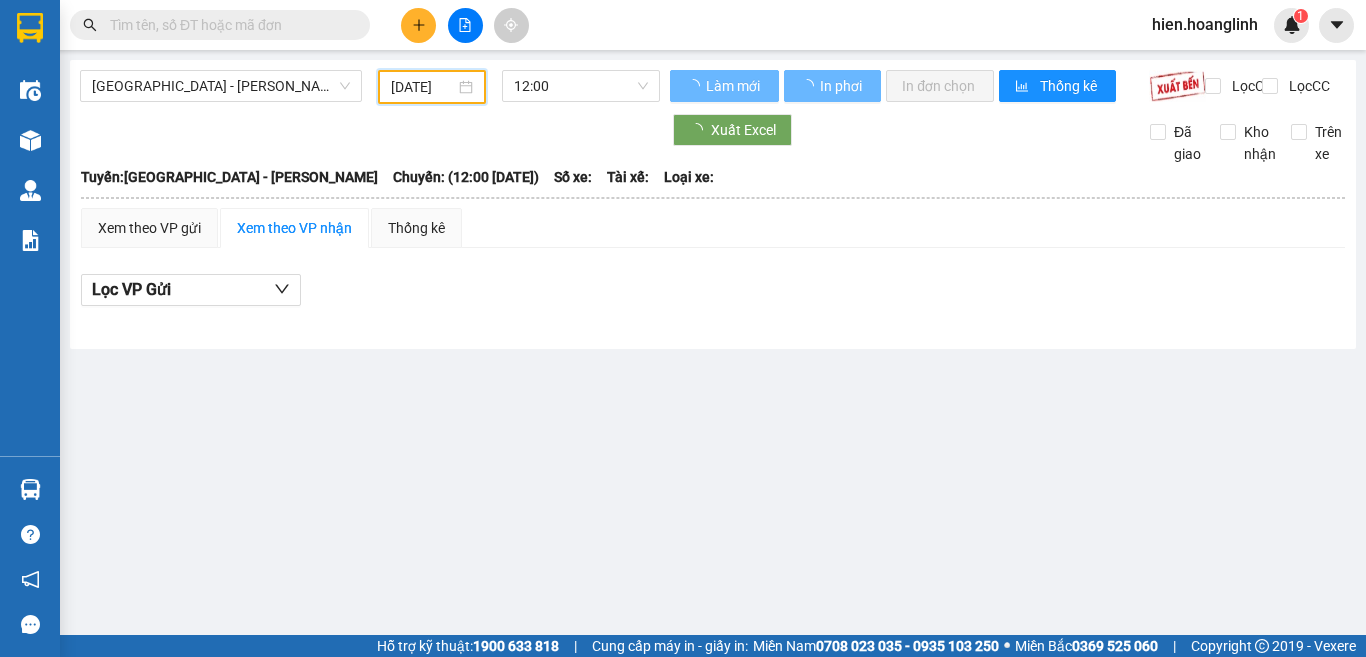 type on "[DATE]" 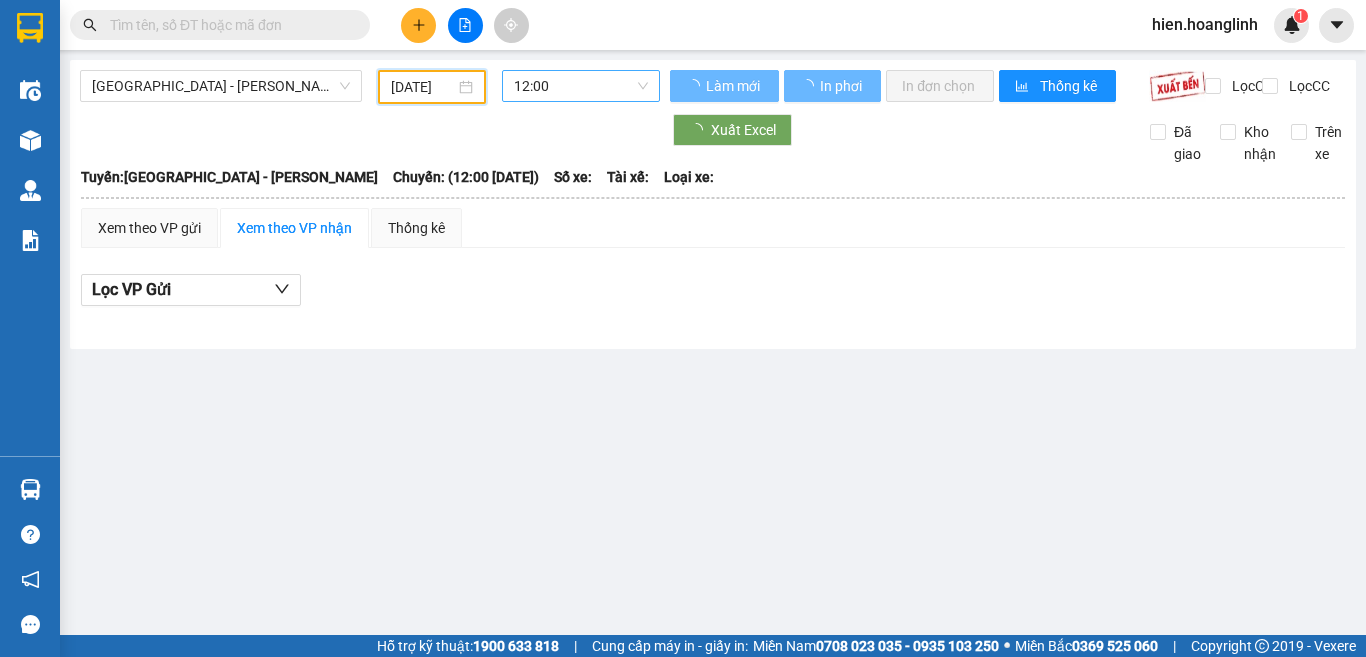 click on "12:00" at bounding box center [581, 86] 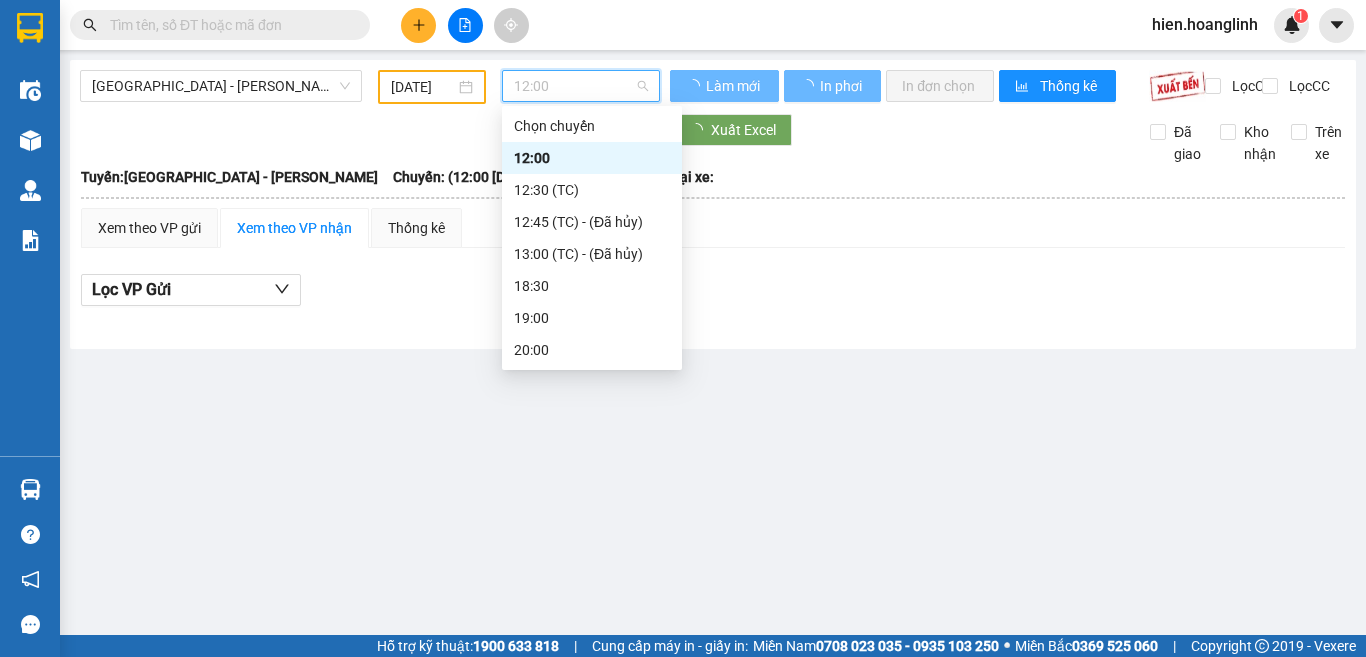 click on "19:00" at bounding box center [592, 318] 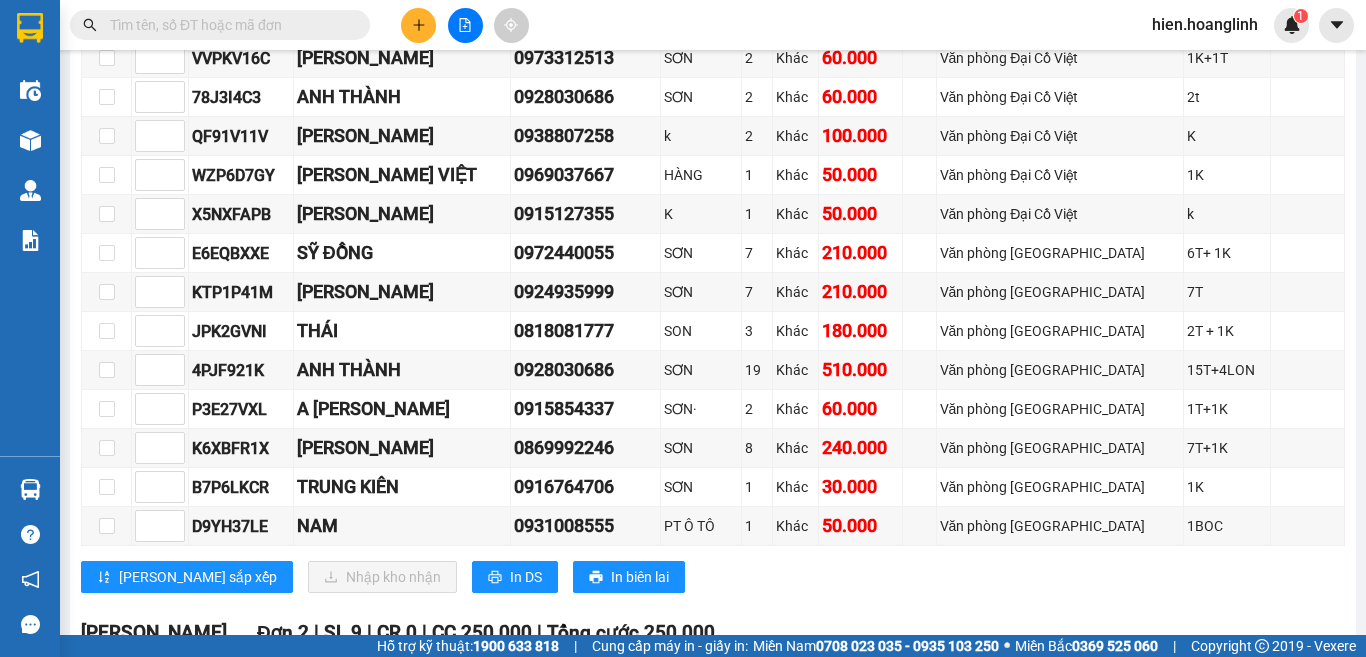 scroll, scrollTop: 1158, scrollLeft: 0, axis: vertical 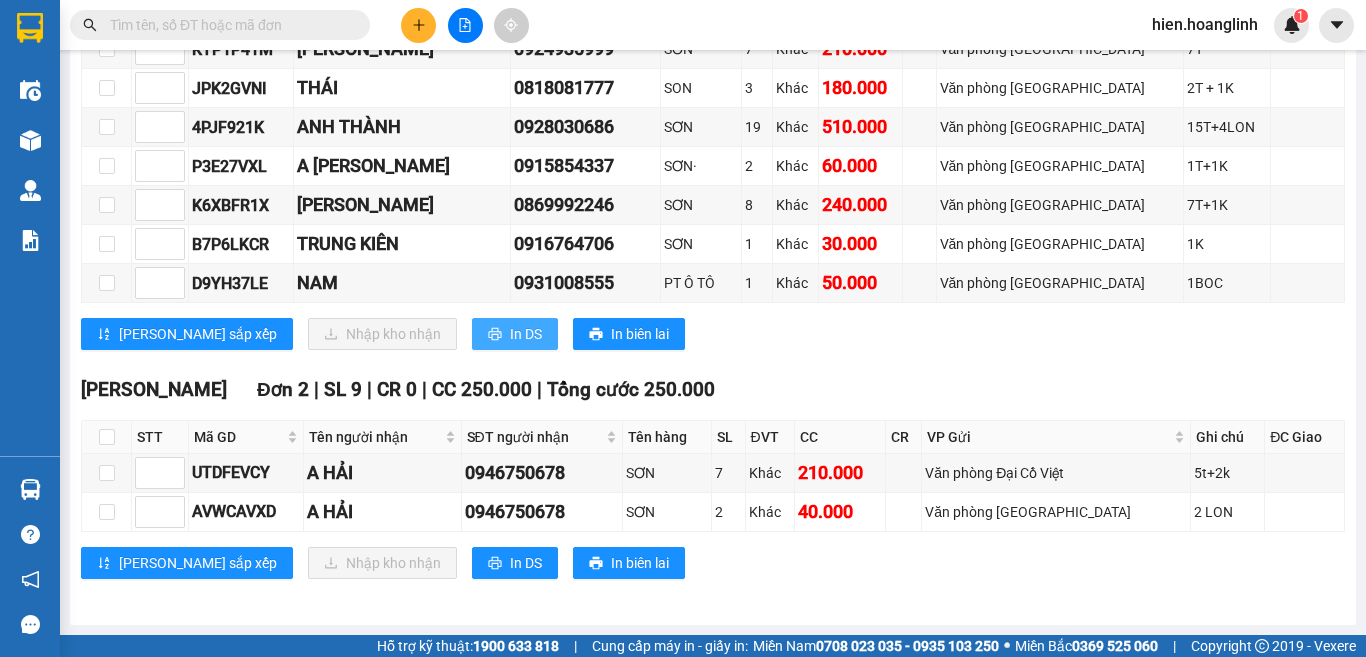 click on "In DS" at bounding box center (526, 334) 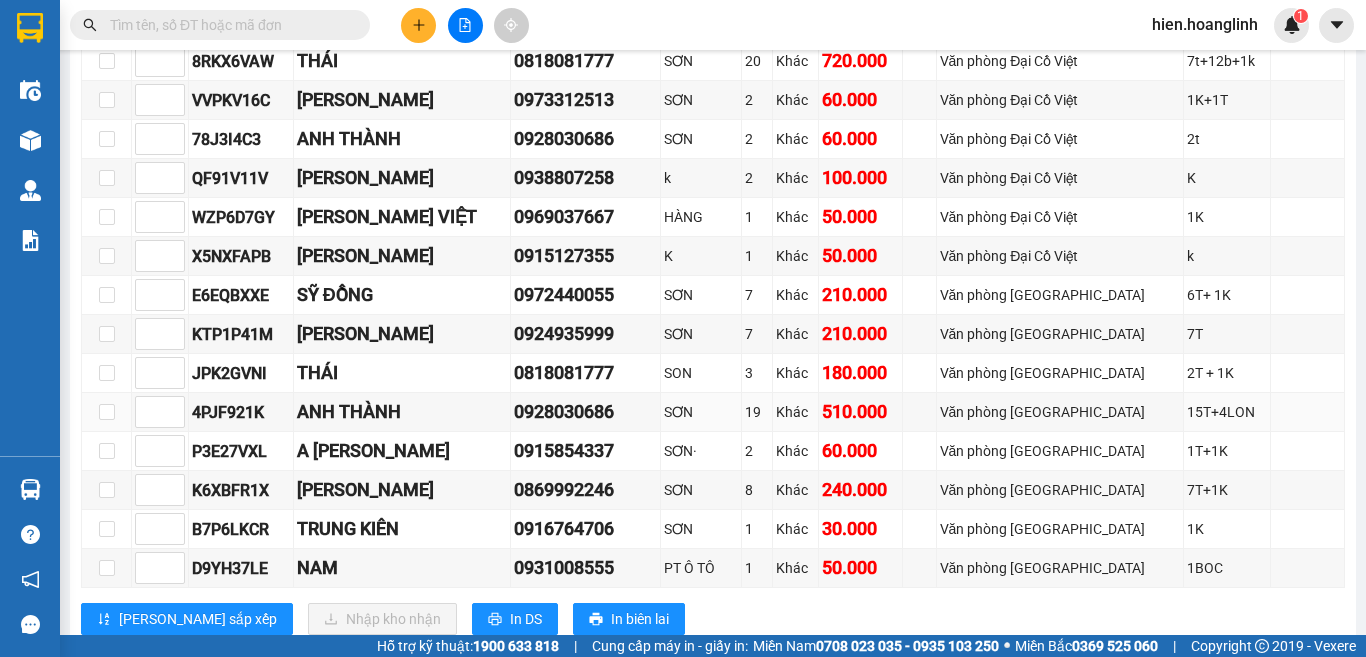 scroll, scrollTop: 758, scrollLeft: 0, axis: vertical 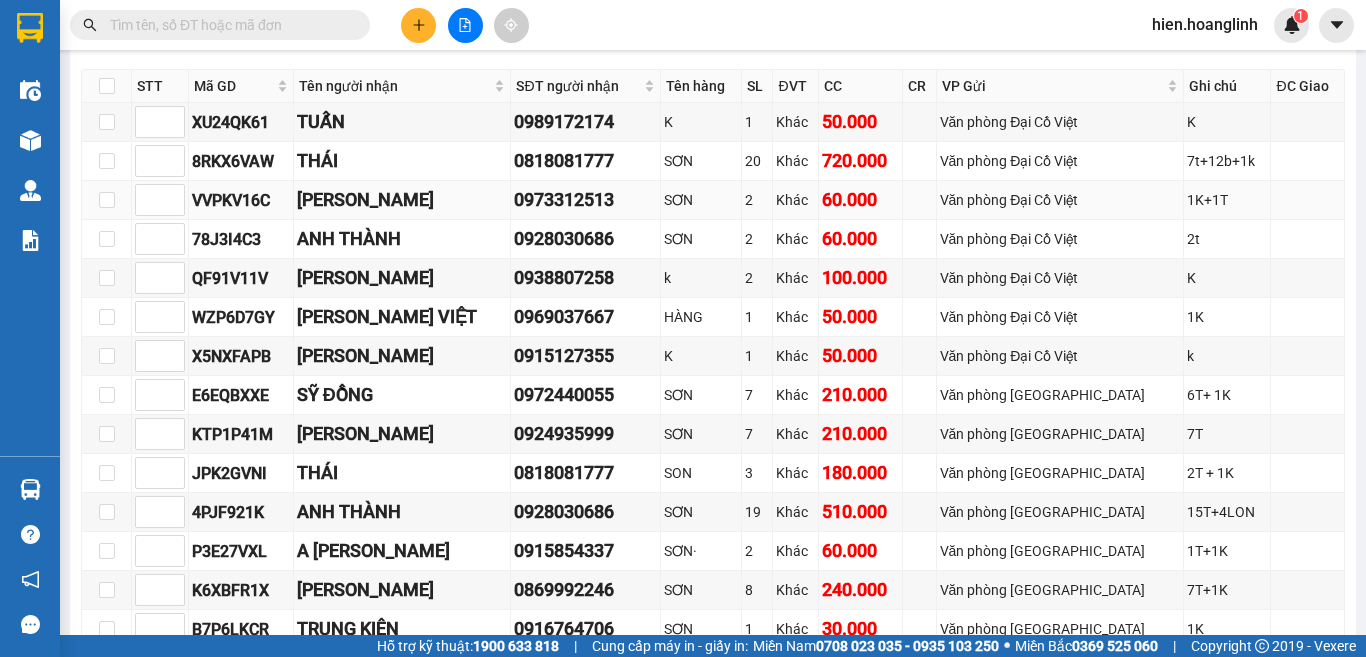 click on "XU24QK61 [PERSON_NAME] 0989172174 K 1 Khác 50.000 Văn phòng [GEOGRAPHIC_DATA] 8RKX6VAW THÁI 0818081777 SƠN 20 Khác 720.000 Văn phòng [GEOGRAPHIC_DATA] 7t+12b+1k VVPKV16C [PERSON_NAME] 0973312513 SƠN 2 Khác 60.000 Văn phòng [GEOGRAPHIC_DATA] 1K+1T 78J3I4C3 [PERSON_NAME] 0928030686 SƠN 2 Khác 60.000 Văn phòng Đại Cồ Việt 2t QF91V11V MINH ĐỨC 0938807258 k 2 Khác 100.000 Văn phòng [GEOGRAPHIC_DATA] [PERSON_NAME] VIỆT 0969037667 HÀNG  1 Khác 50.000 Văn phòng Đại Cồ Việt 1K X5NXFAPB [PERSON_NAME] 0915127355 K 1 Khác 50.000 Văn phòng Đại Cồ Việt k E6EQBXXE SỸ ĐỒNG 0972440055 SƠN 7 Khác 210.000 Văn phòng [GEOGRAPHIC_DATA] 6T+ 1K KTP1P41M [PERSON_NAME] 0924935999 SƠN 7 Khác 210.000 Văn phòng [GEOGRAPHIC_DATA] 7T JPK2GVNI THÁI 0818081777 SON [DEMOGRAPHIC_DATA] Khác 180.000 Văn phòng [GEOGRAPHIC_DATA] 2T + 1K 4PJF921K [PERSON_NAME] 0928030686 SƠN 19 Khác 510.000 Văn phòng [GEOGRAPHIC_DATA] 15T+4LON P3E27VXL A [PERSON_NAME]  0915854337 SƠN· 2 Khác 60.000" at bounding box center [713, 395] 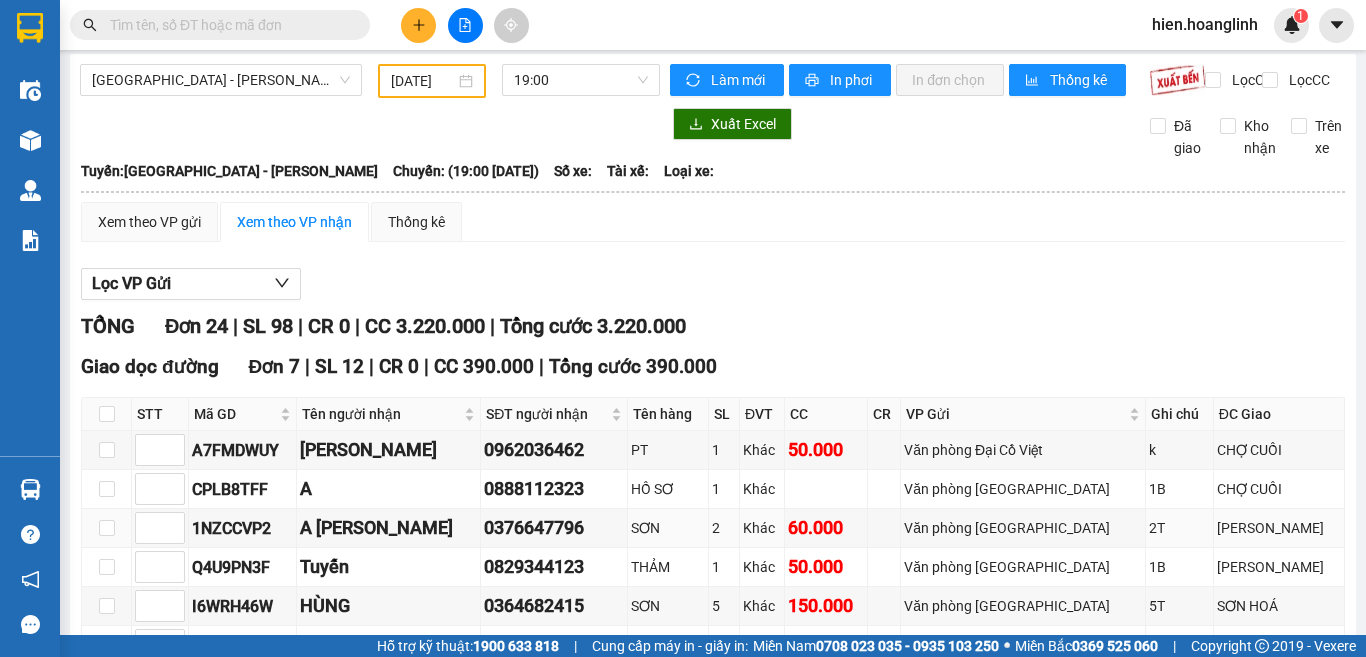 scroll, scrollTop: 0, scrollLeft: 0, axis: both 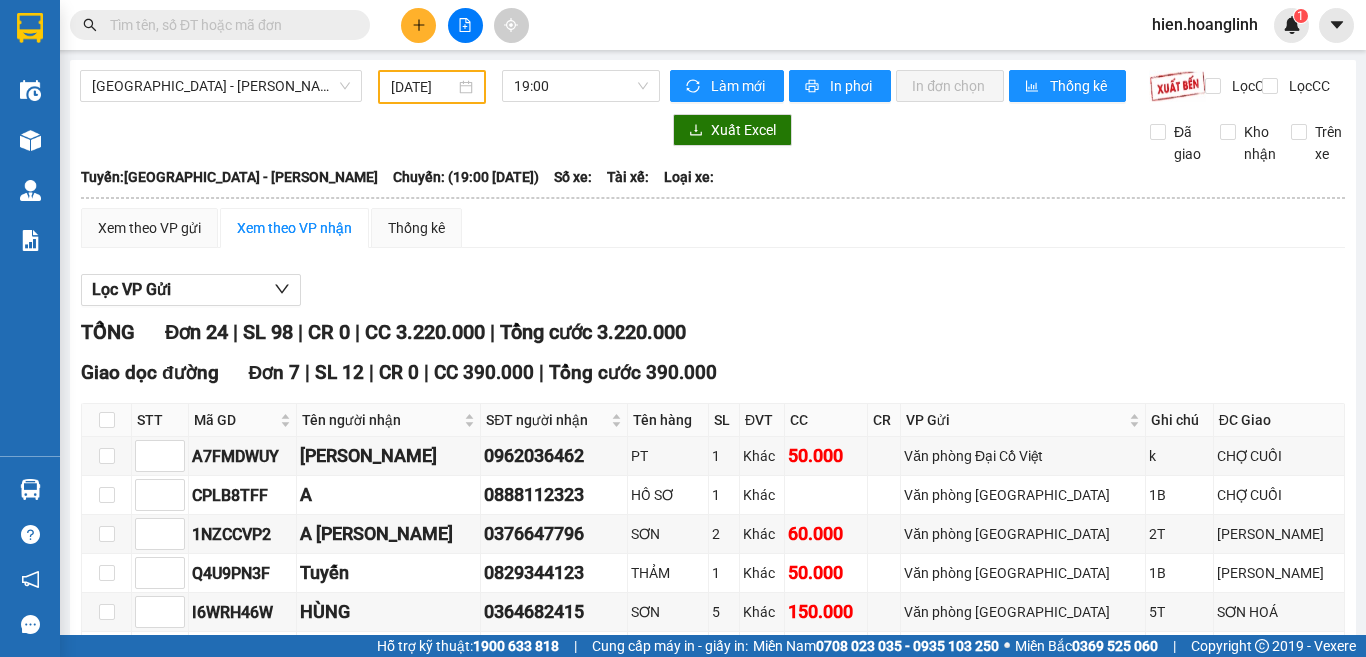 click at bounding box center [220, 25] 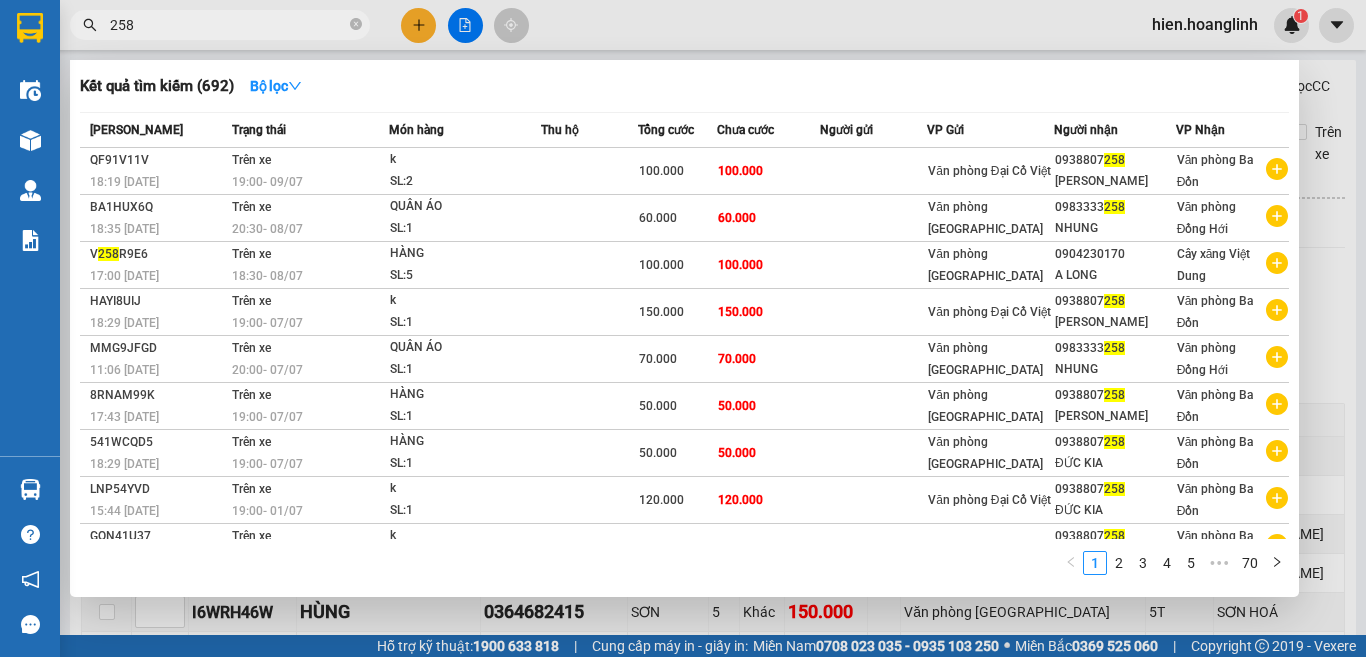 click on "258" at bounding box center (228, 25) 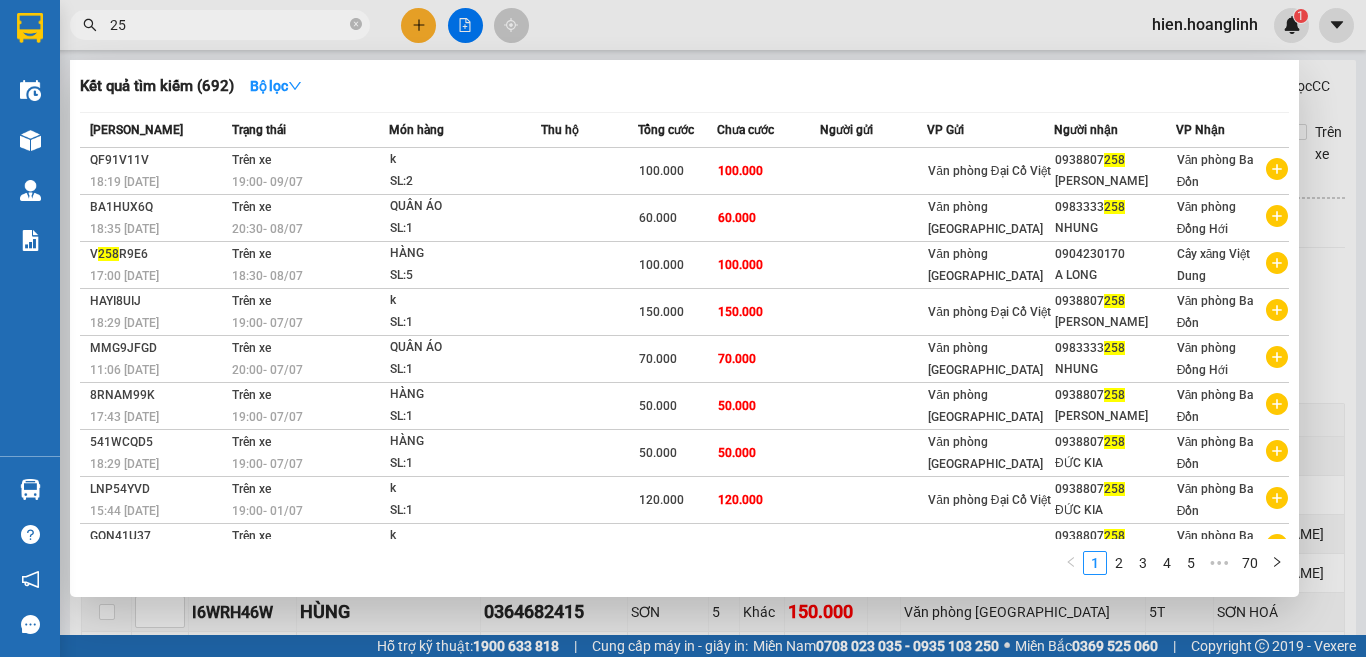 type on "2" 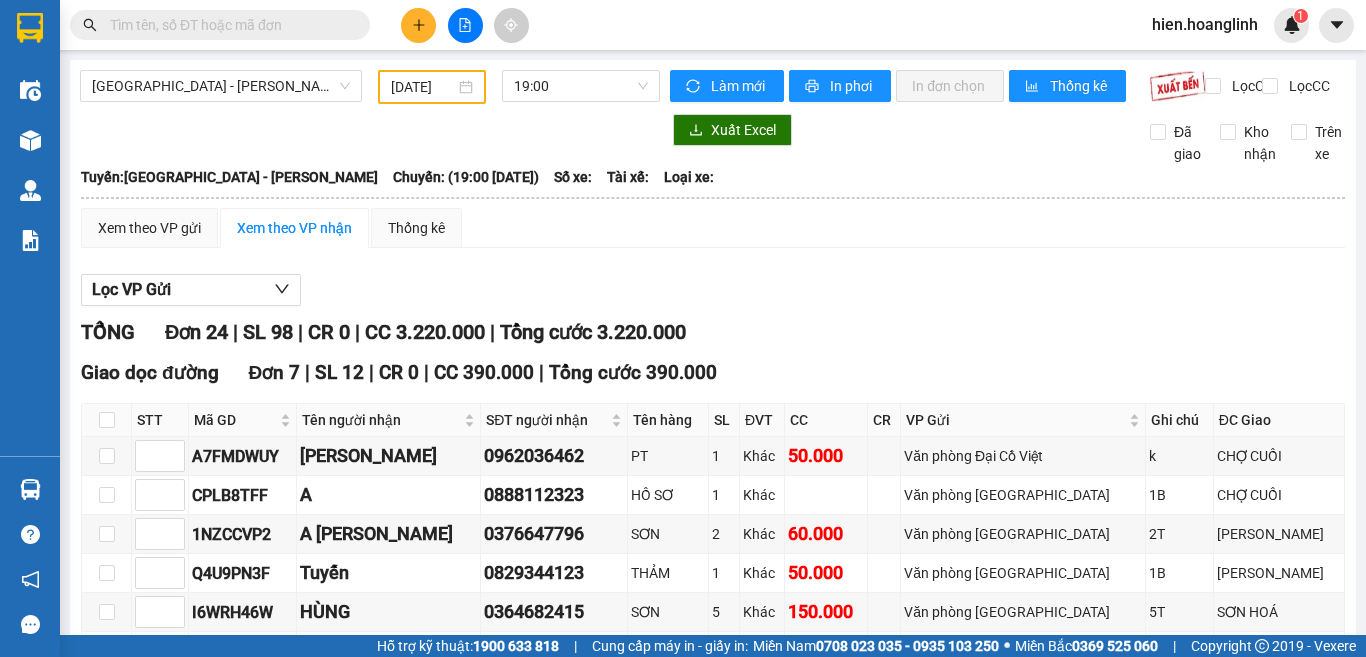 type 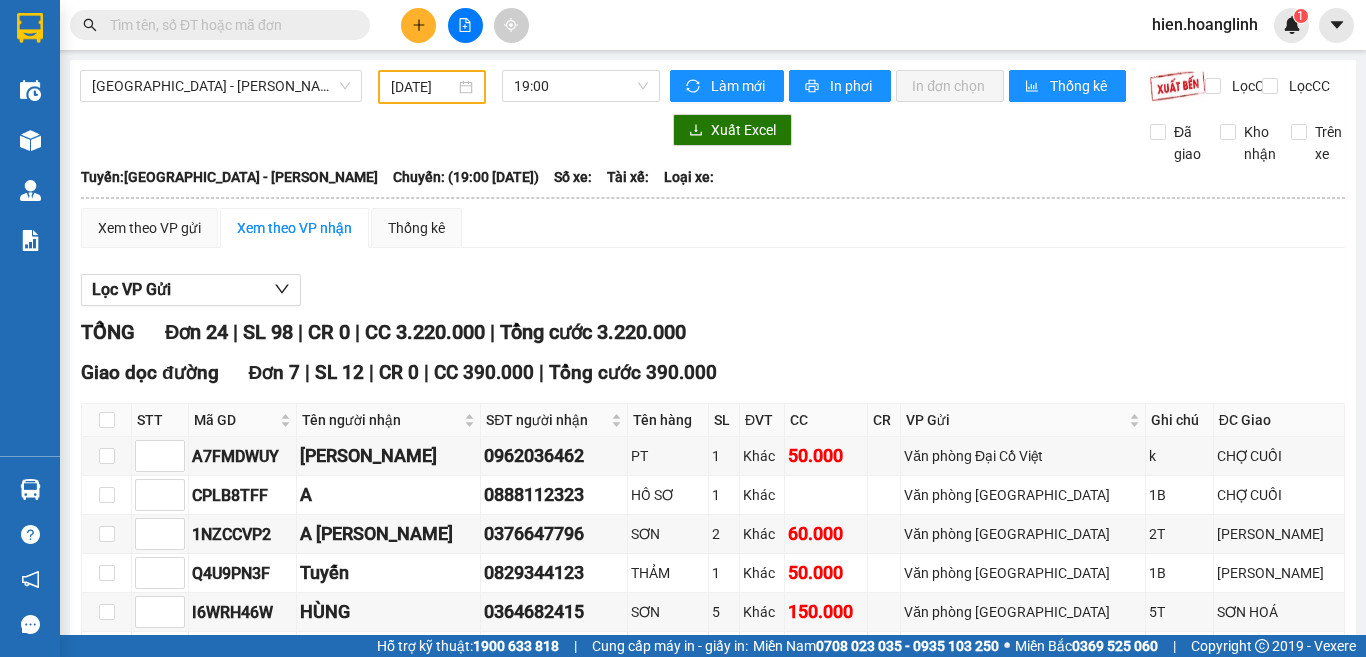 click on "Lọc VP Gửi [PERSON_NAME]   24 | SL   98 | CR   0 | CC   3.220.000 | [PERSON_NAME]   3.220.000 Giao dọc đường Đơn   7 | SL   12 | CR   0 | CC   390.000 | [PERSON_NAME]   390.000 STT Mã GD Tên người [PERSON_NAME] SĐT người [PERSON_NAME] Tên hàng SL ĐVT CC CR VP Gửi Ghi chú ĐC Giao [PERSON_NAME]                             A7FMDWUY [PERSON_NAME] 0962036462 PT 1 Khác 50.000 Văn phòng Đại Cồ Việt k CHỢ CUỒI CPLB8TFF A 0888112323 HỒ SƠ 1 [PERSON_NAME] [GEOGRAPHIC_DATA] 1B [GEOGRAPHIC_DATA] 1NZCCVP2 A [PERSON_NAME] 0376647796 SƠN 2 Khác 60.000 Văn phòng [GEOGRAPHIC_DATA] [PERSON_NAME][GEOGRAPHIC_DATA] [PERSON_NAME] 0829344123 THẢM 1 [GEOGRAPHIC_DATA] 50.000 Văn phòng [GEOGRAPHIC_DATA] 1B [PERSON_NAME] I6WRH46W HÙNG 0364682415 SƠN 5 Khác 150.000 Văn phòng [GEOGRAPHIC_DATA] 5T SƠN HOÁ 34UR1CAN [PERSON_NAME] 0973312513 SƠN 1 Khác 30.000 Văn phòng [GEOGRAPHIC_DATA] 1K [PERSON_NAME] G79ZCWAR A [PERSON_NAME] 0978679931 SÁCH 1 Khác 50.000 Văn phòng [GEOGRAPHIC_DATA] 1T CHỢ CUỒI Giao hàng Nhập kho [PERSON_NAME] sắp xếp In DS" at bounding box center [713, 1005] 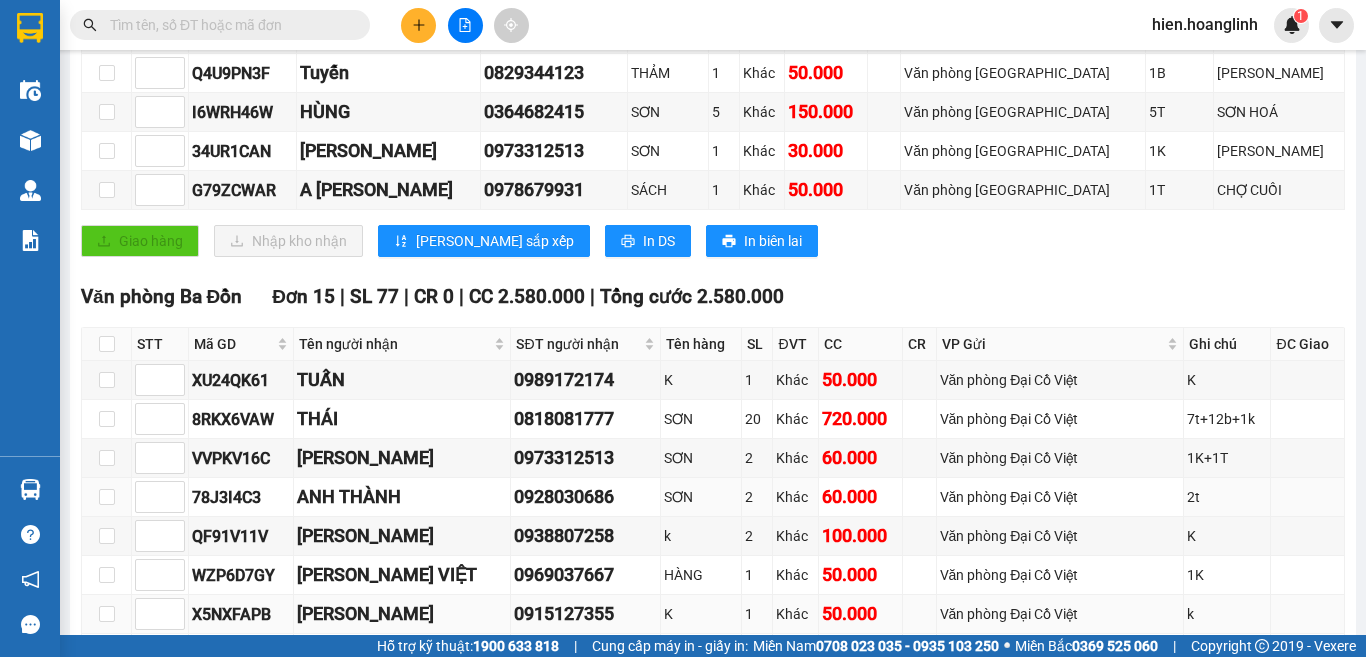 scroll, scrollTop: 400, scrollLeft: 0, axis: vertical 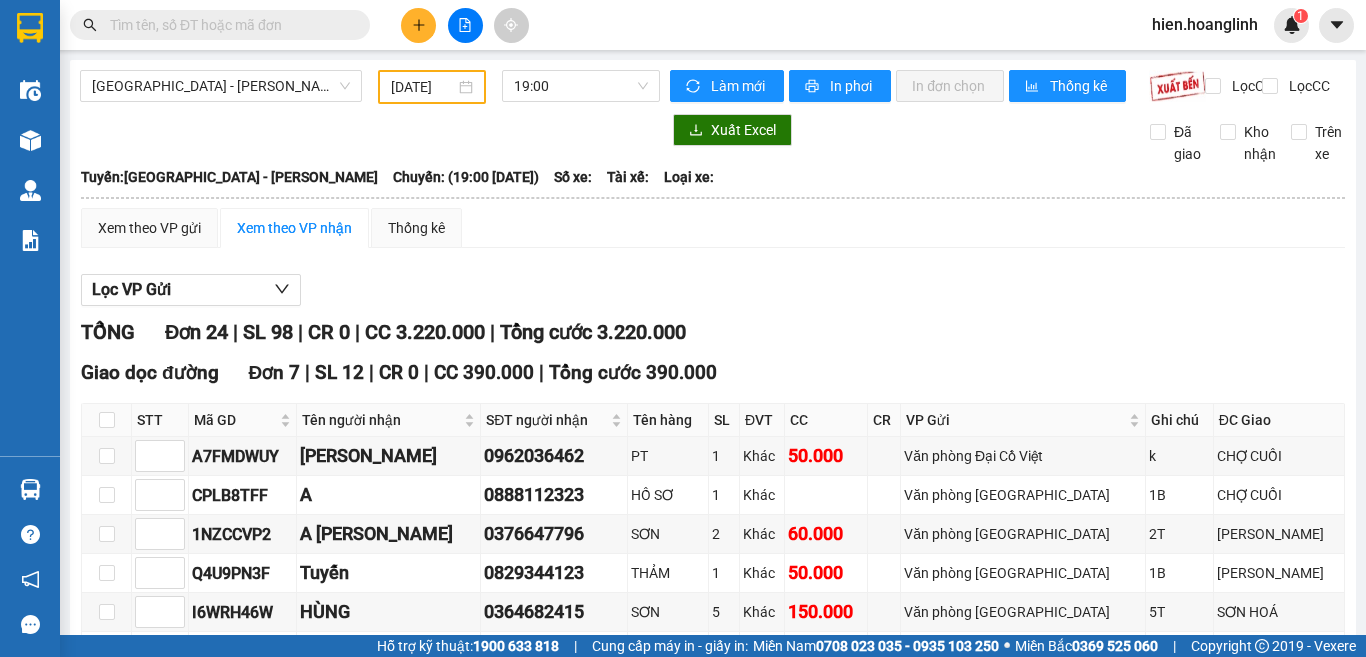 click on "Lọc VP Gửi" at bounding box center (713, 290) 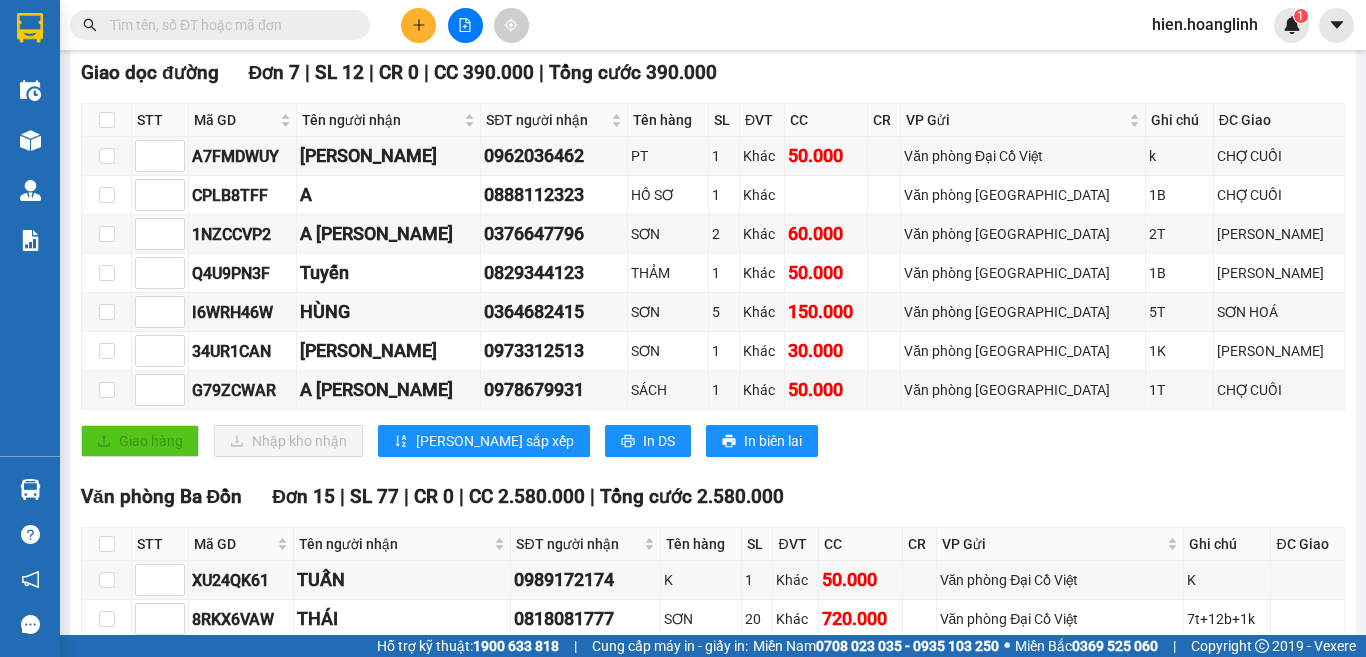 scroll, scrollTop: 0, scrollLeft: 0, axis: both 